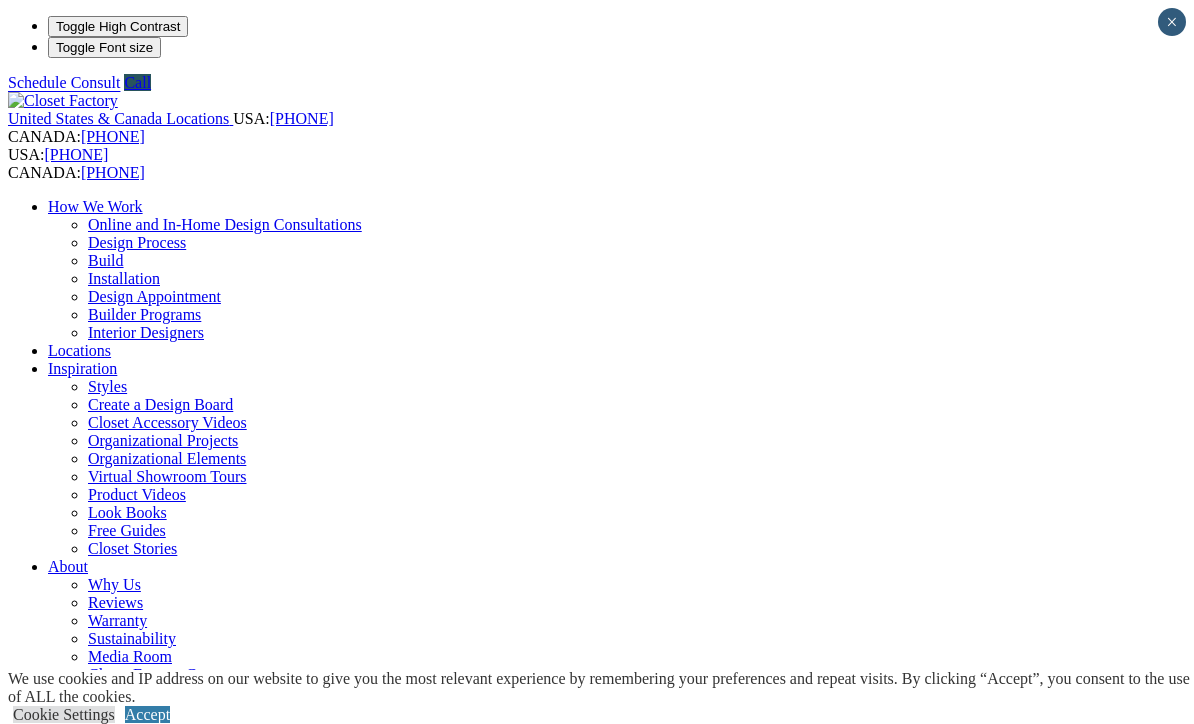 scroll, scrollTop: 1, scrollLeft: 0, axis: vertical 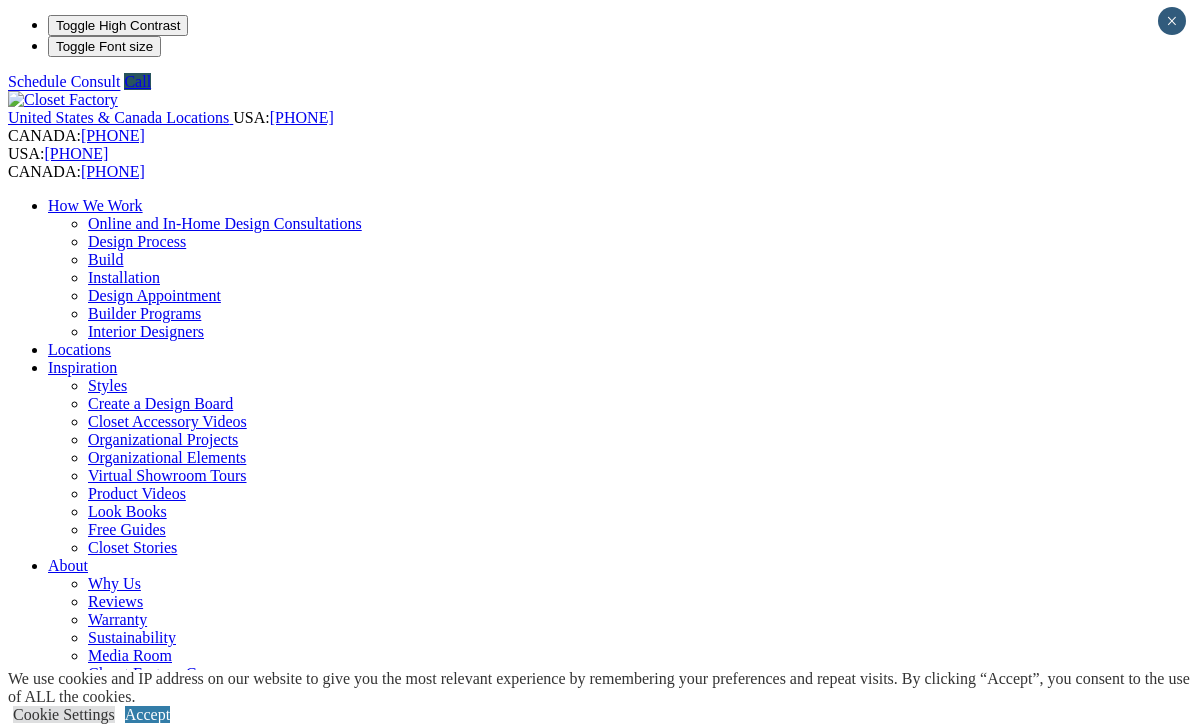 click on "Home Office" at bounding box center [90, 993] 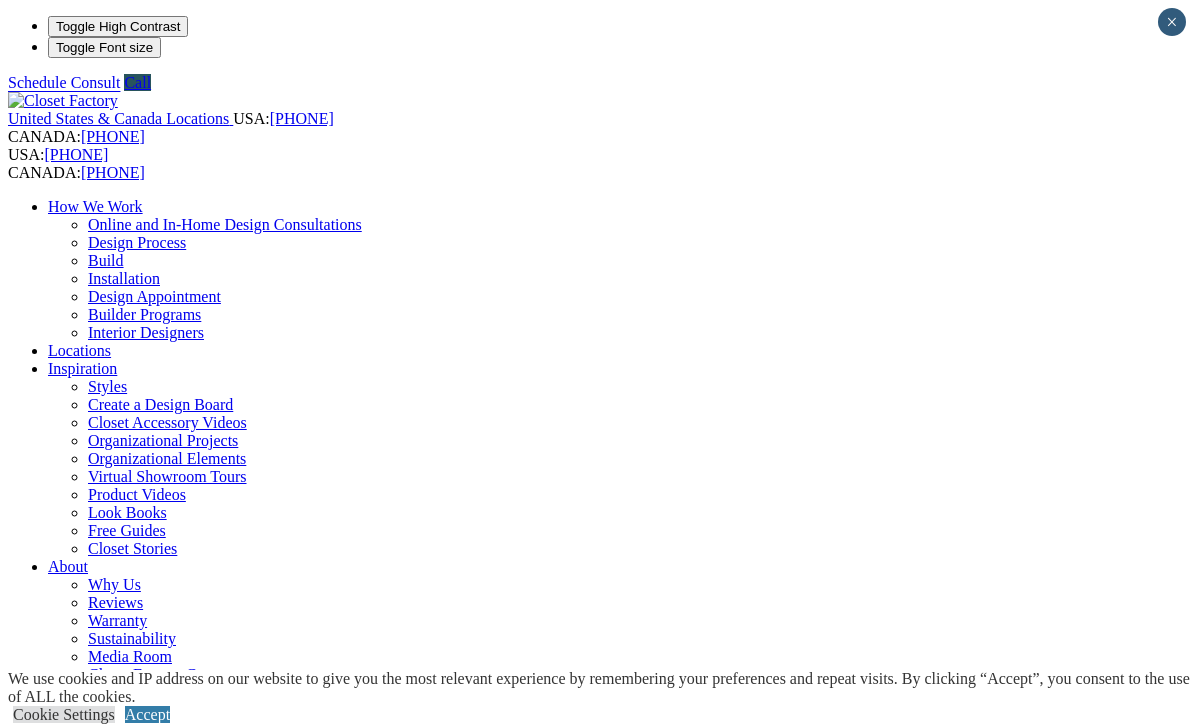 scroll, scrollTop: 0, scrollLeft: 0, axis: both 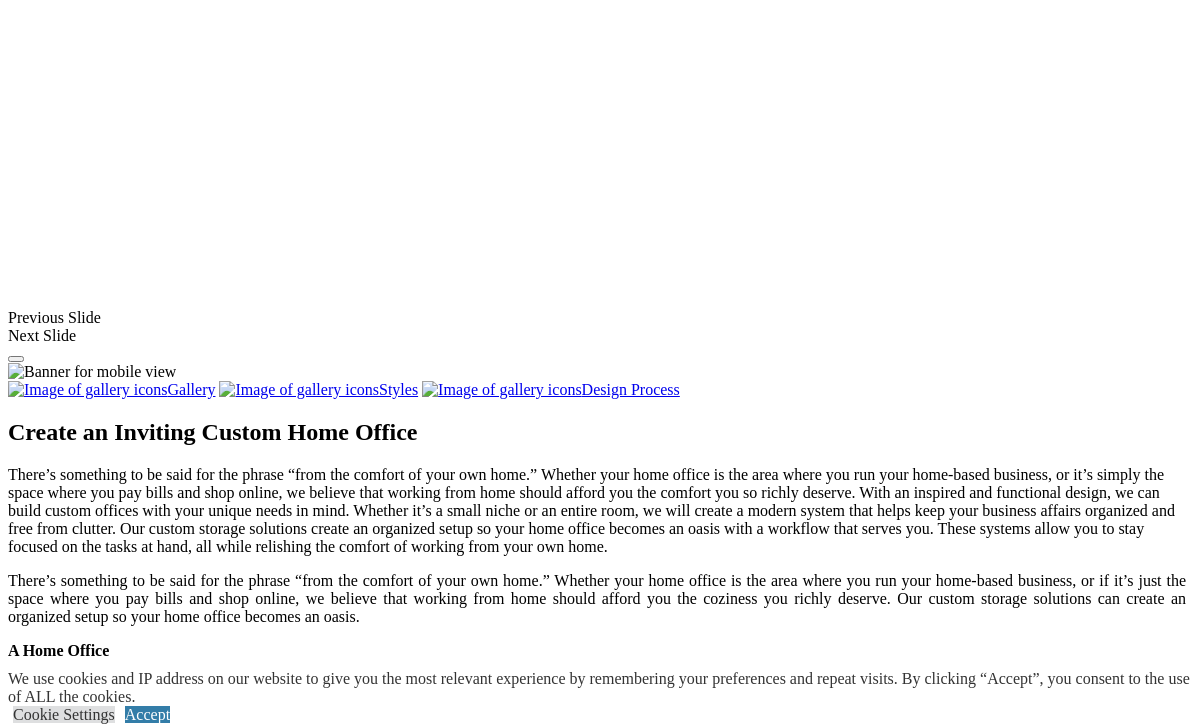 click at bounding box center [74, 1338] 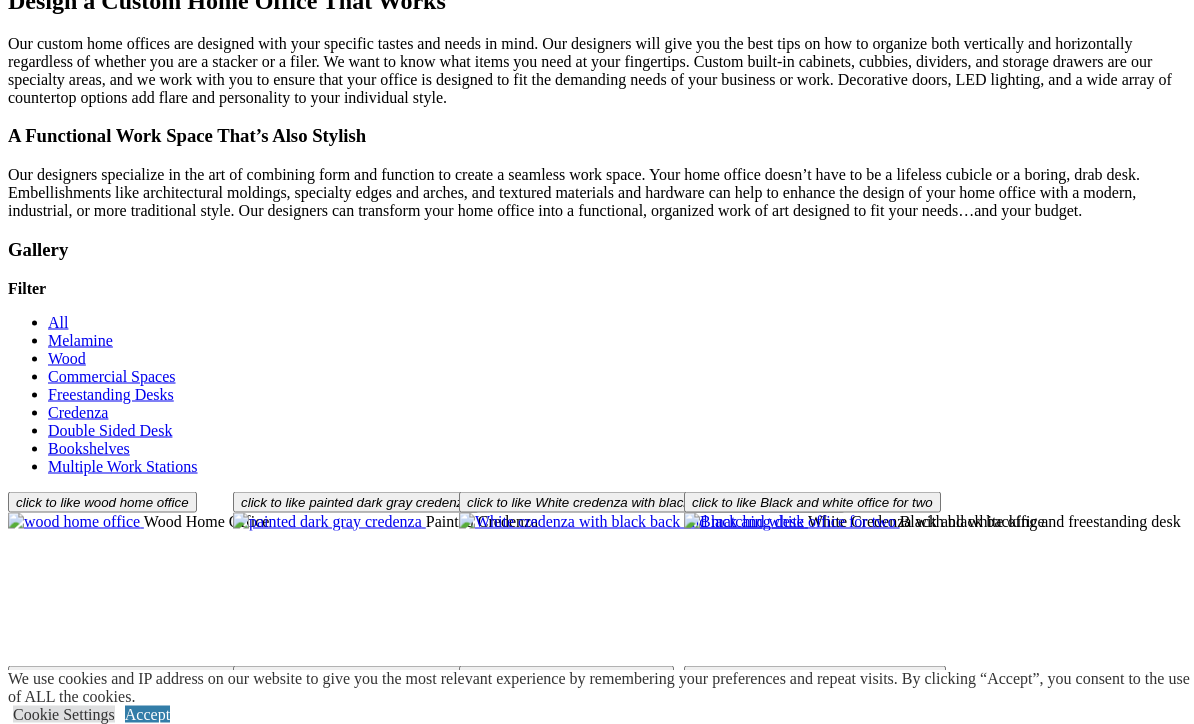 scroll, scrollTop: 2468, scrollLeft: 0, axis: vertical 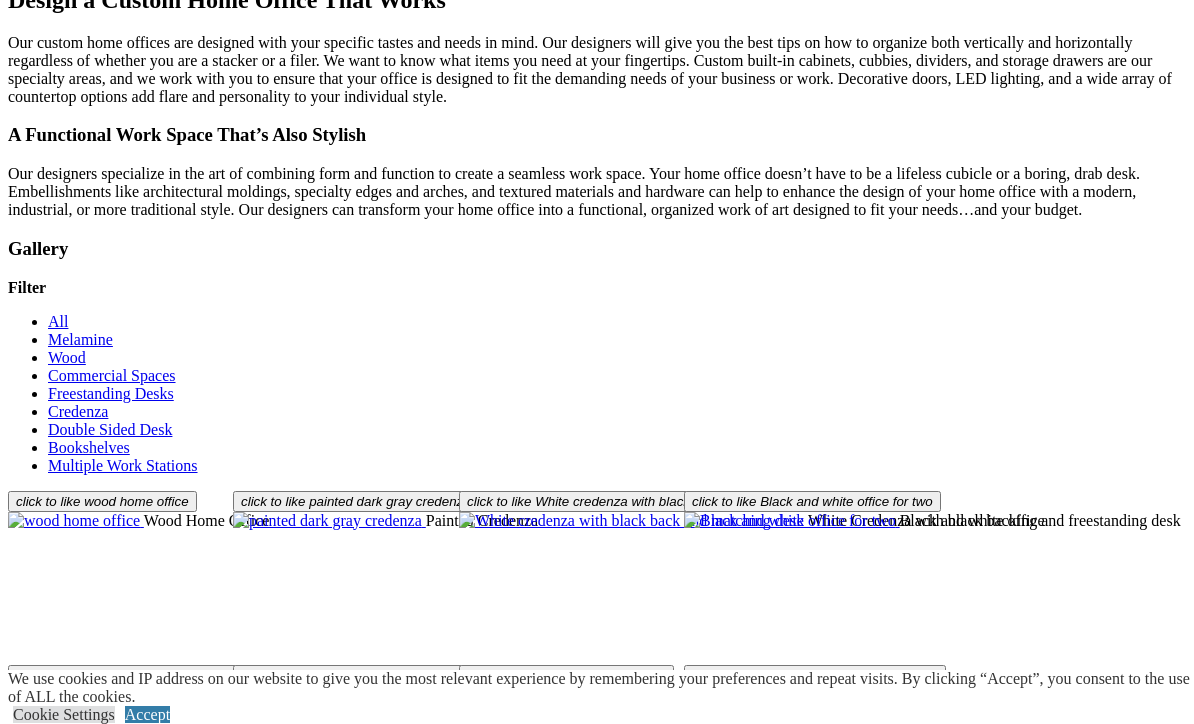 click on "Load More" at bounding box center (44, 1371) 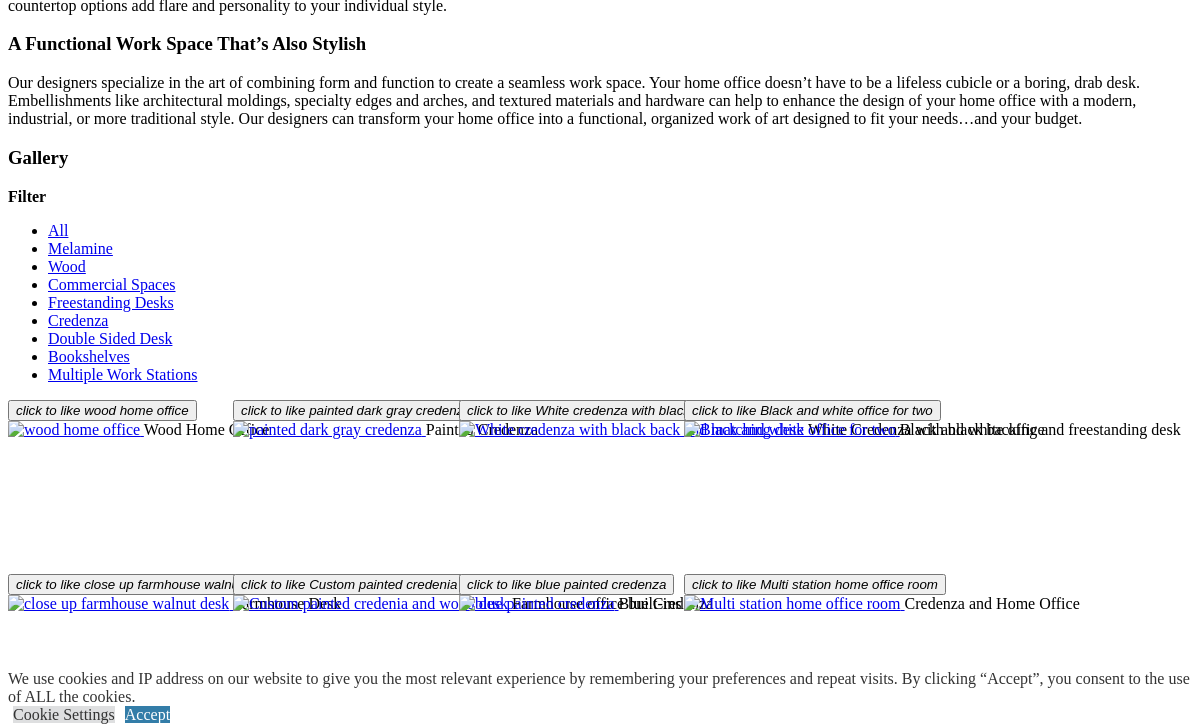 scroll, scrollTop: 2558, scrollLeft: 0, axis: vertical 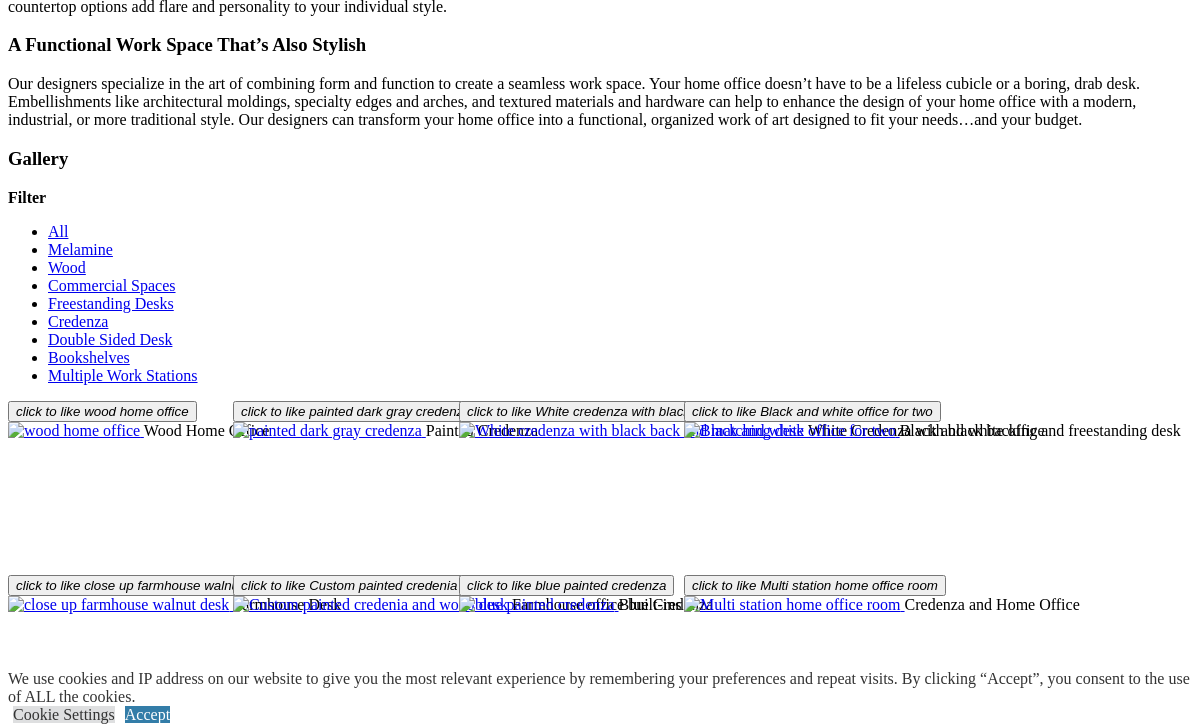 click at bounding box center (367, 1478) 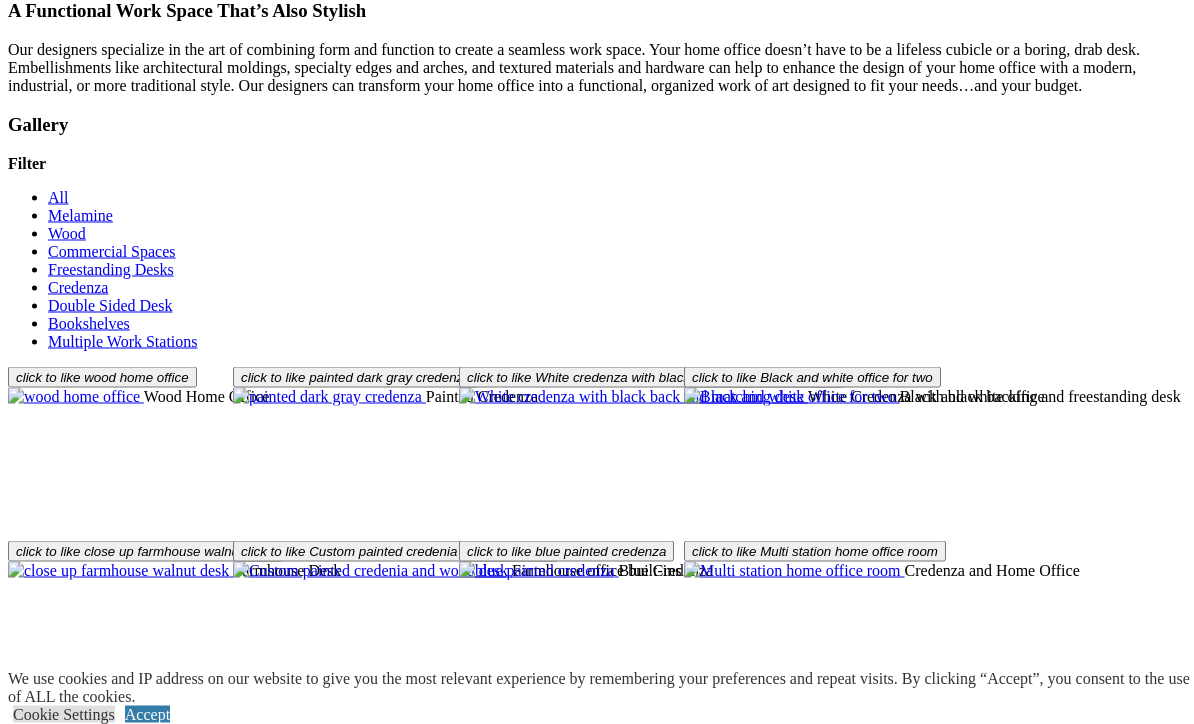 scroll, scrollTop: 2658, scrollLeft: 0, axis: vertical 